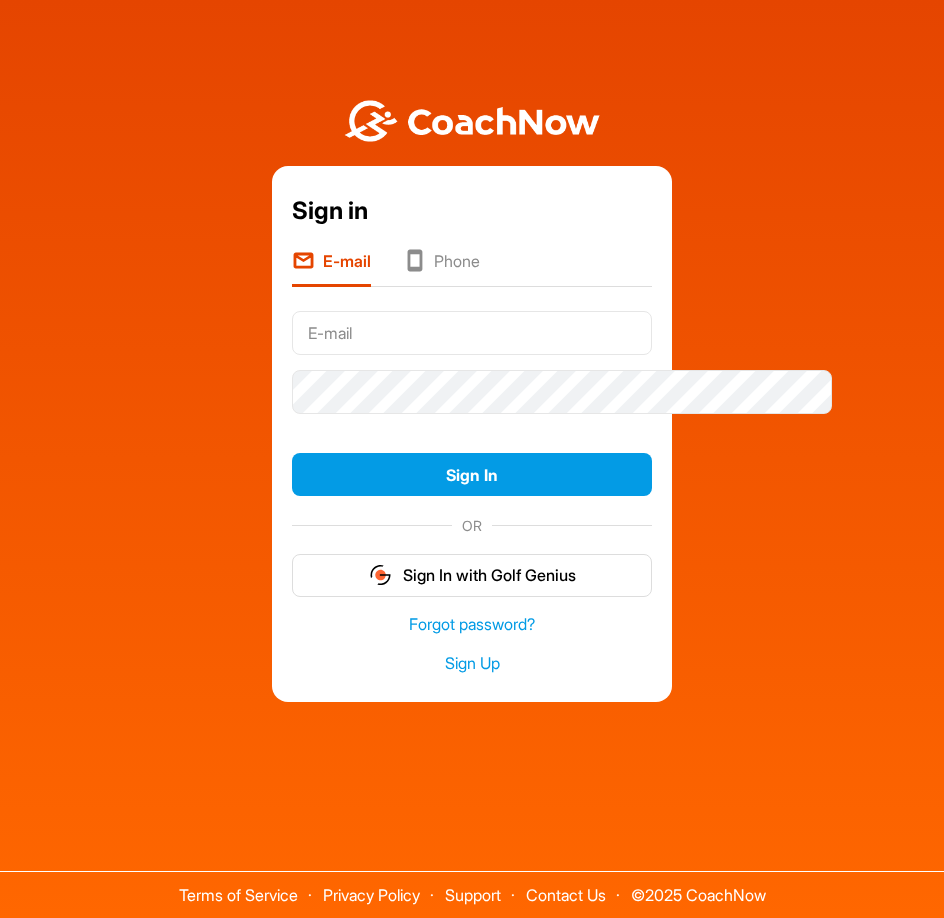 scroll, scrollTop: 0, scrollLeft: 0, axis: both 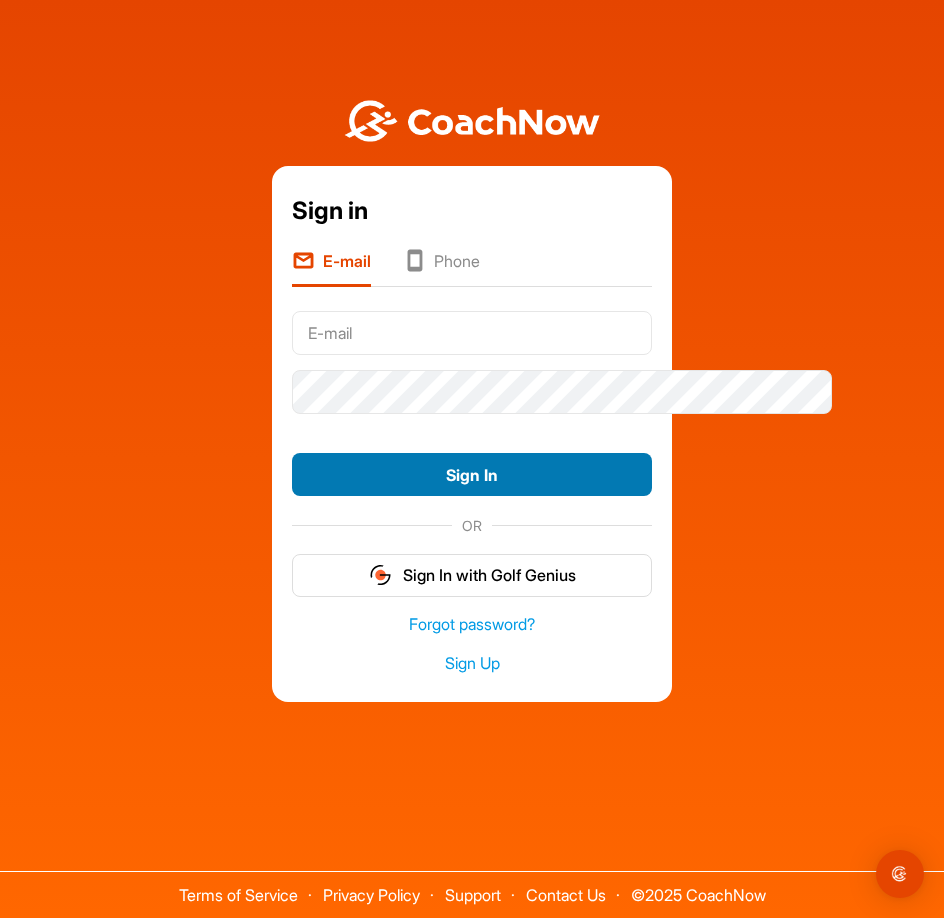 type on "[NAME]@[EXAMPLE.COM]" 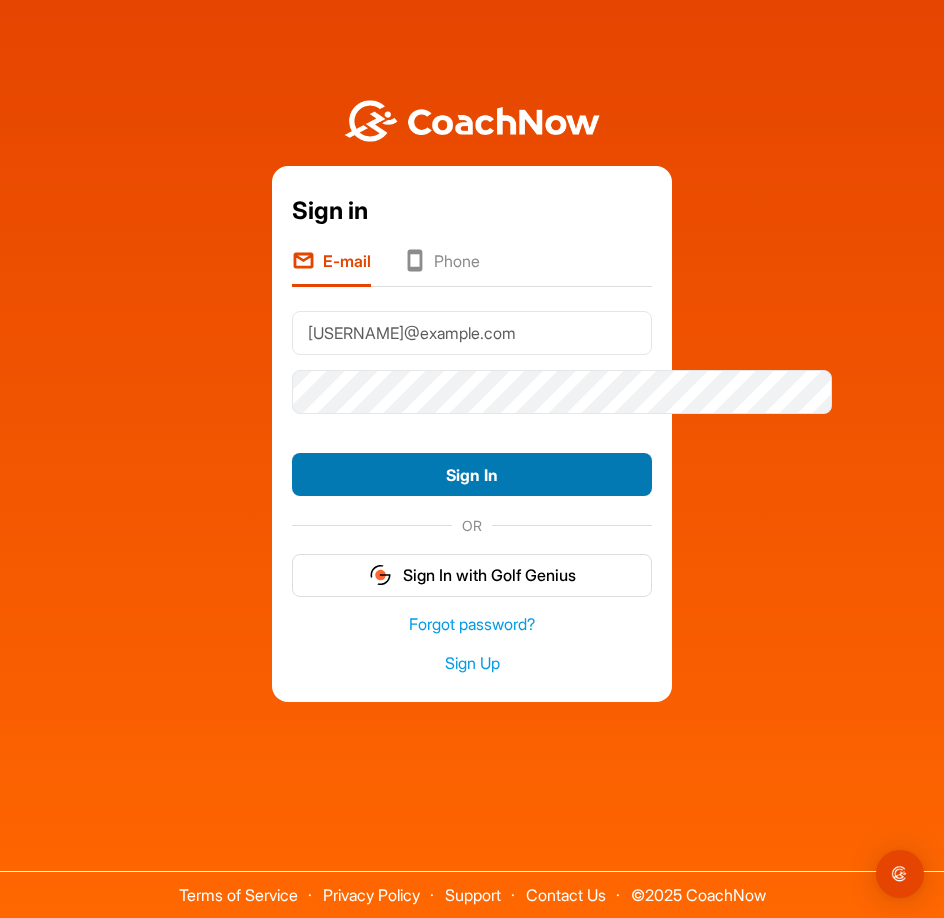 click on "Sign In" at bounding box center (472, 474) 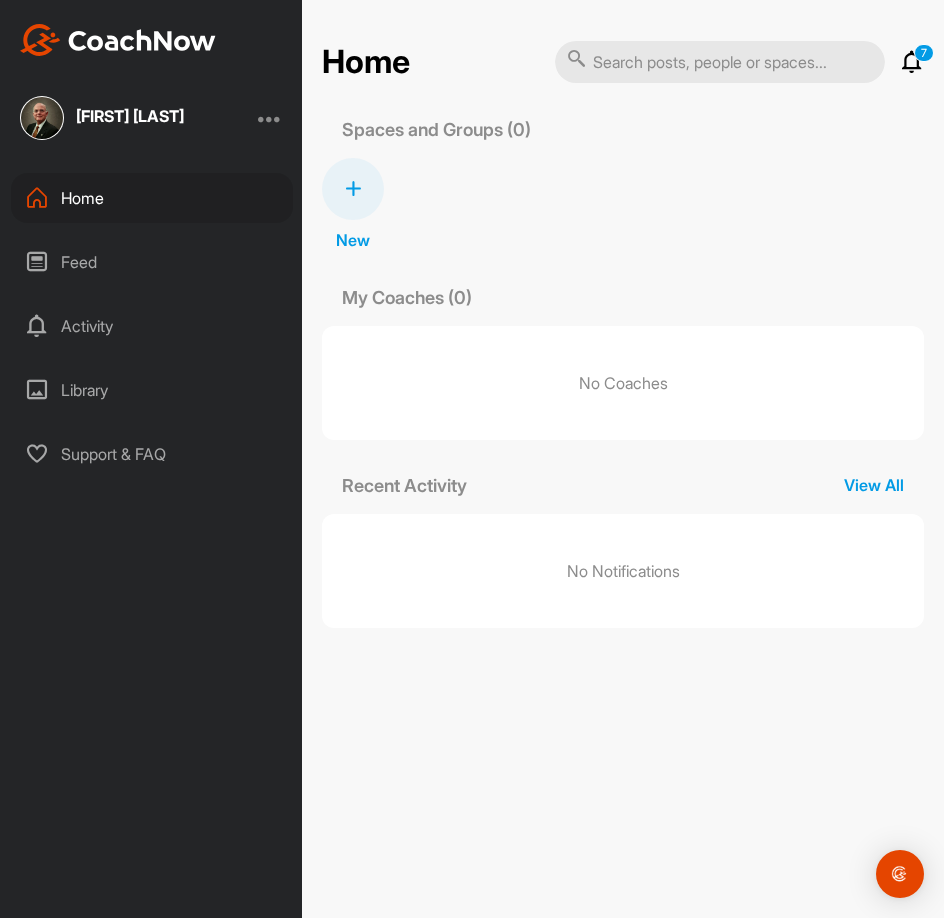 scroll, scrollTop: 0, scrollLeft: 0, axis: both 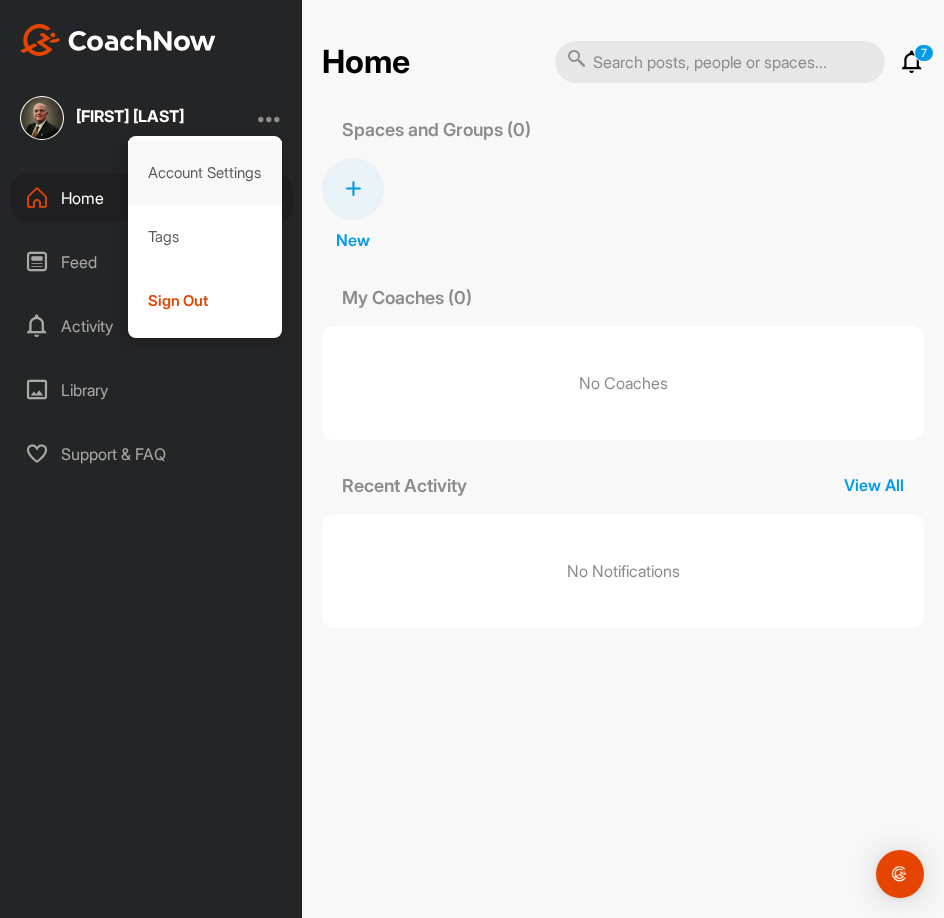 click on "Account Settings" at bounding box center [205, 173] 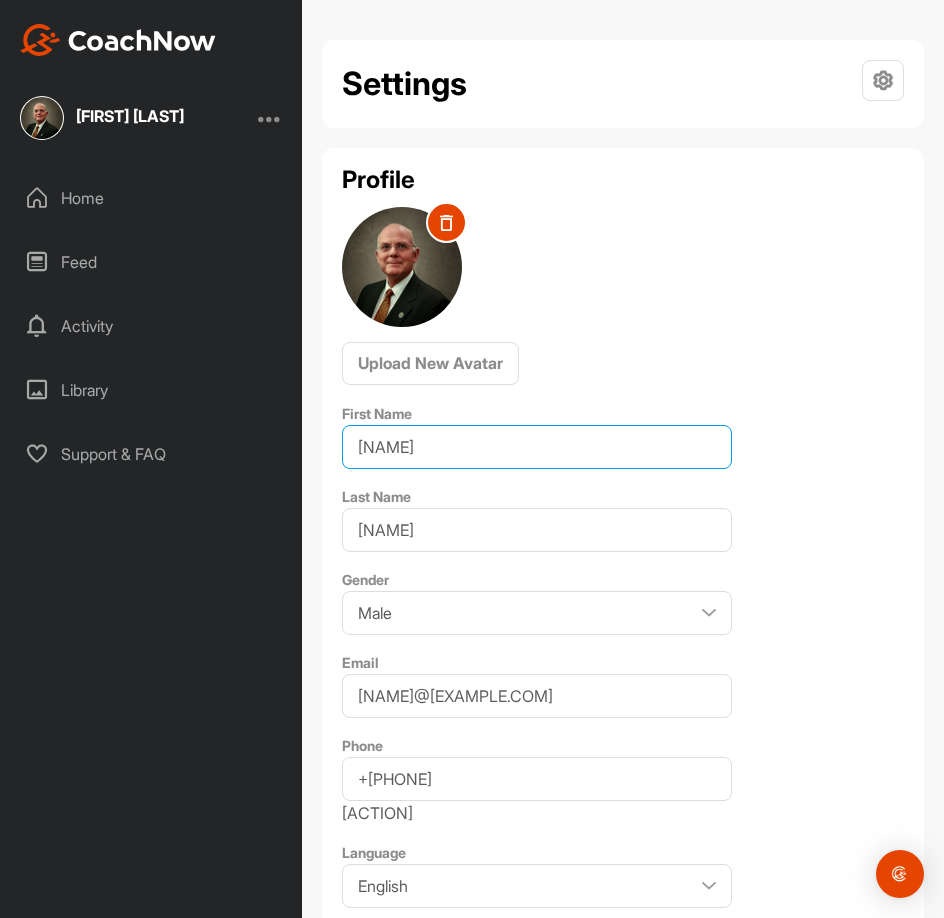 type on "[NAME]" 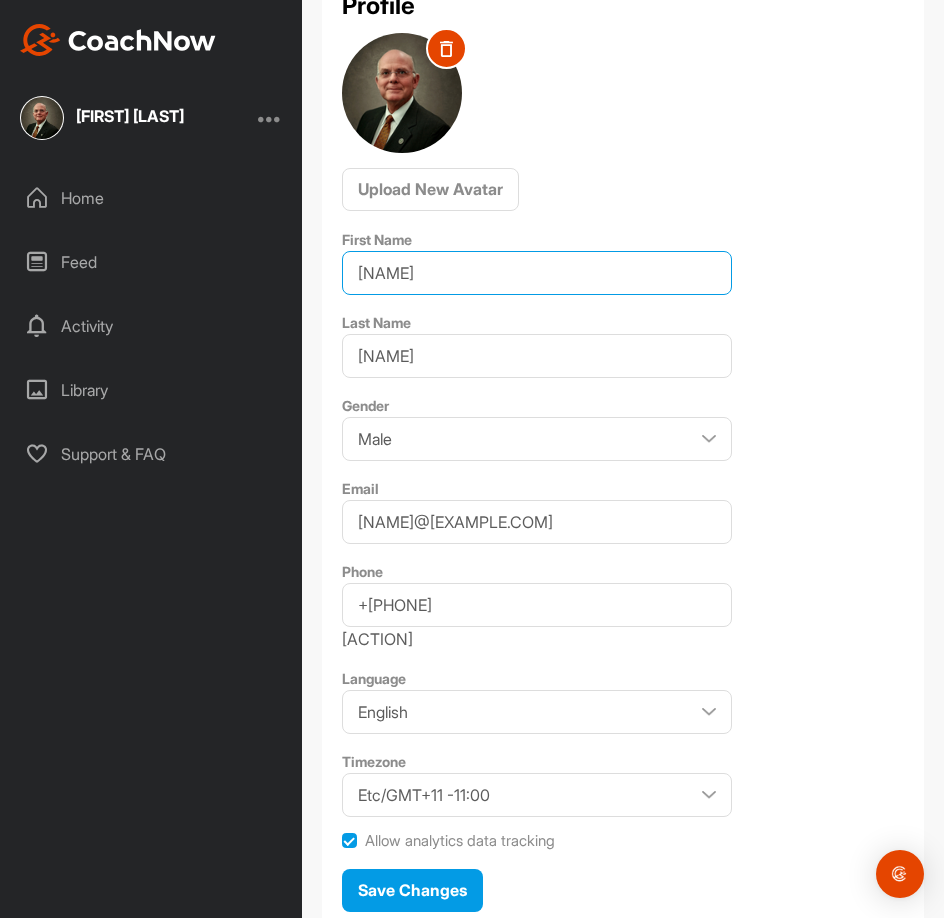 scroll, scrollTop: 0, scrollLeft: 0, axis: both 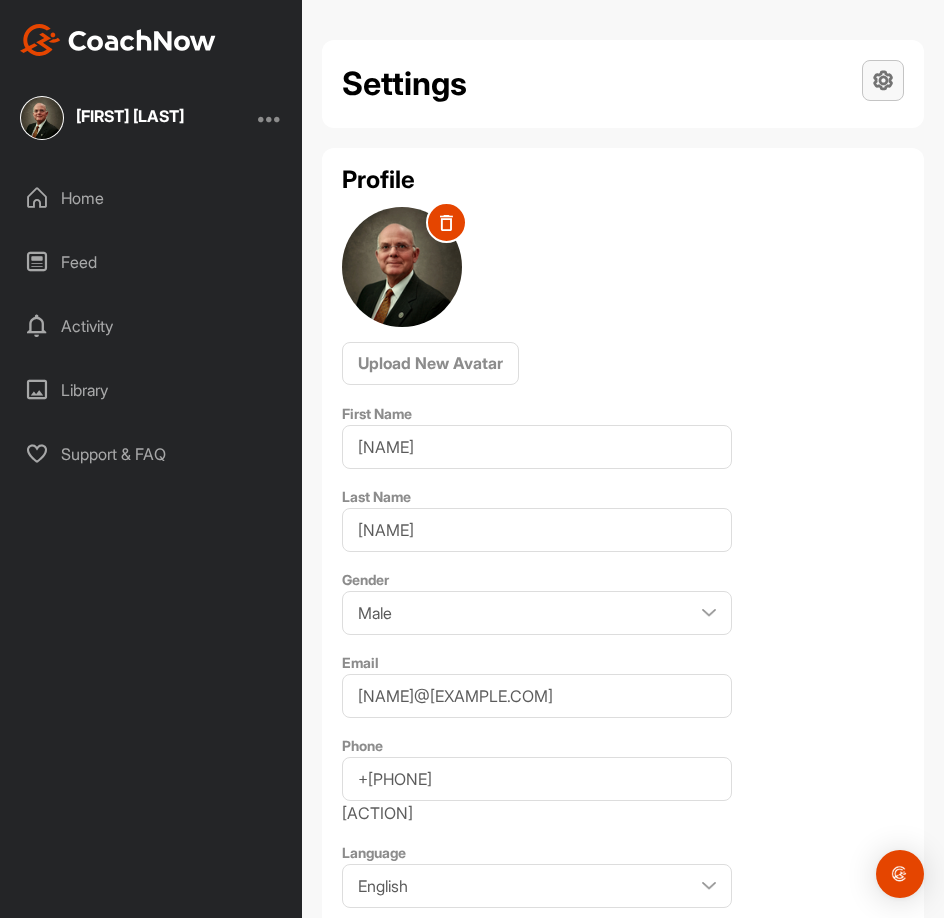 click at bounding box center (883, 80) 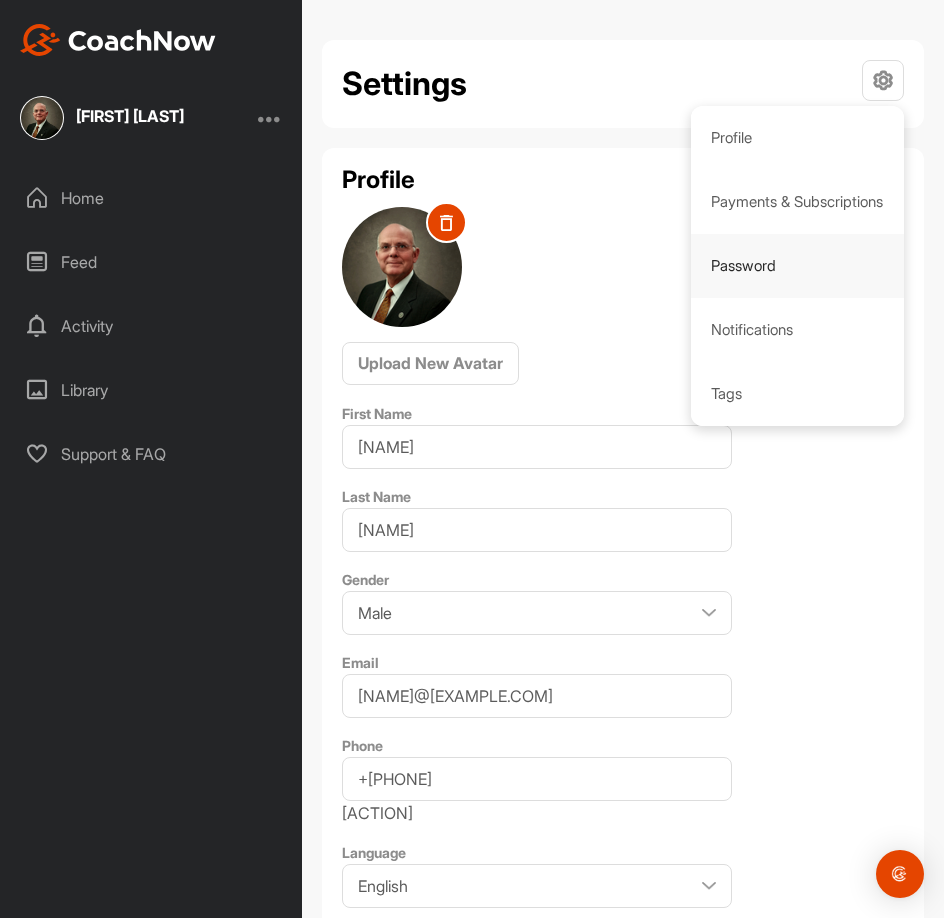 click on "Password" at bounding box center (798, 266) 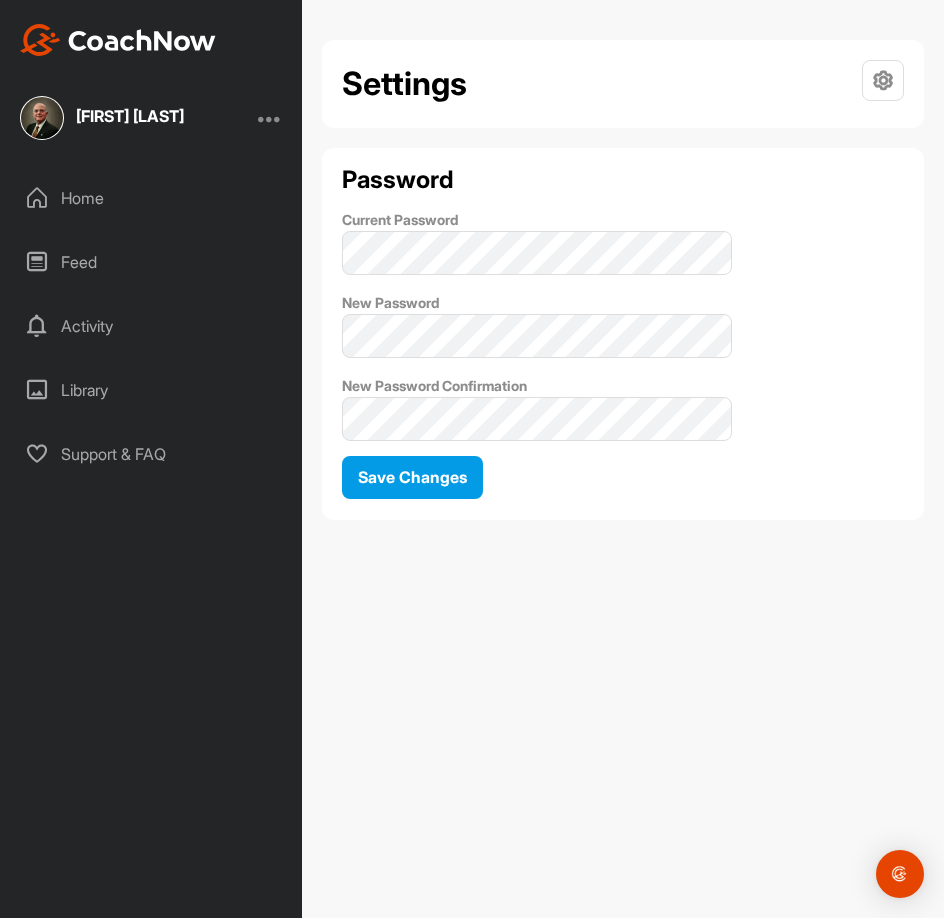 click on "Settings Profile Payments & Subscriptions Password Notifications Tags Profile Payments & Subscriptions Password Notifications Tags Password Current Password New Password New Password Confirmation   Save Changes" at bounding box center [623, 295] 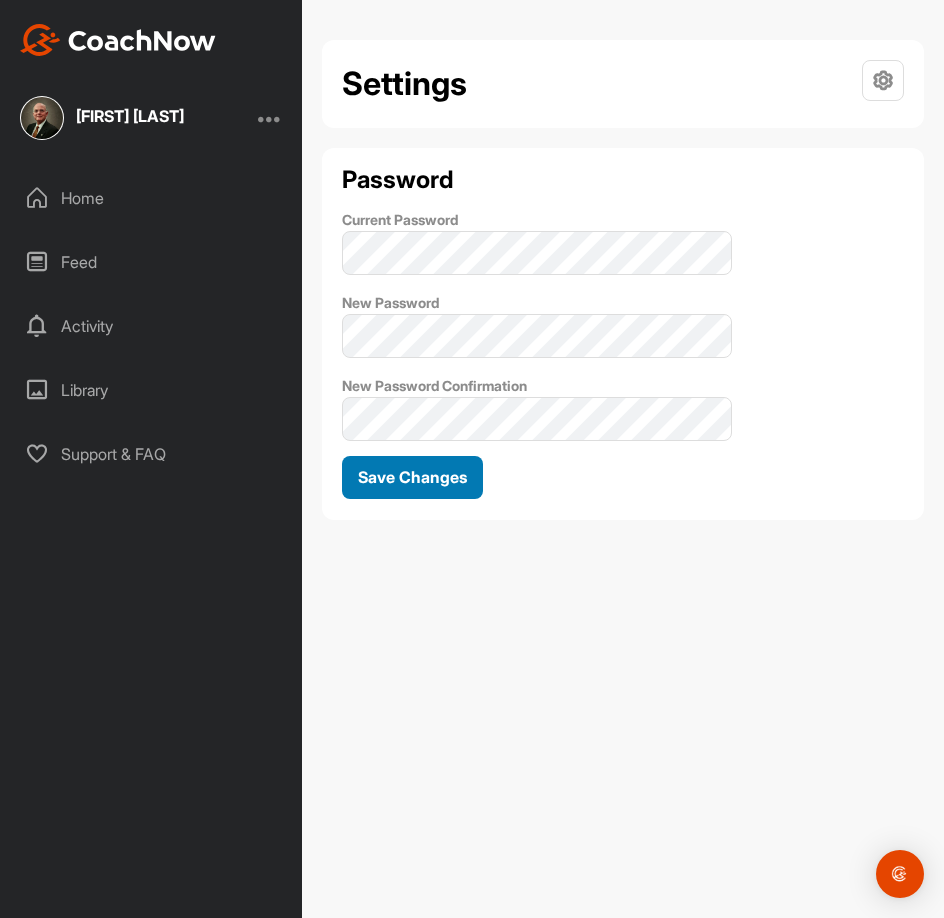 click on "Save Changes" at bounding box center (412, 477) 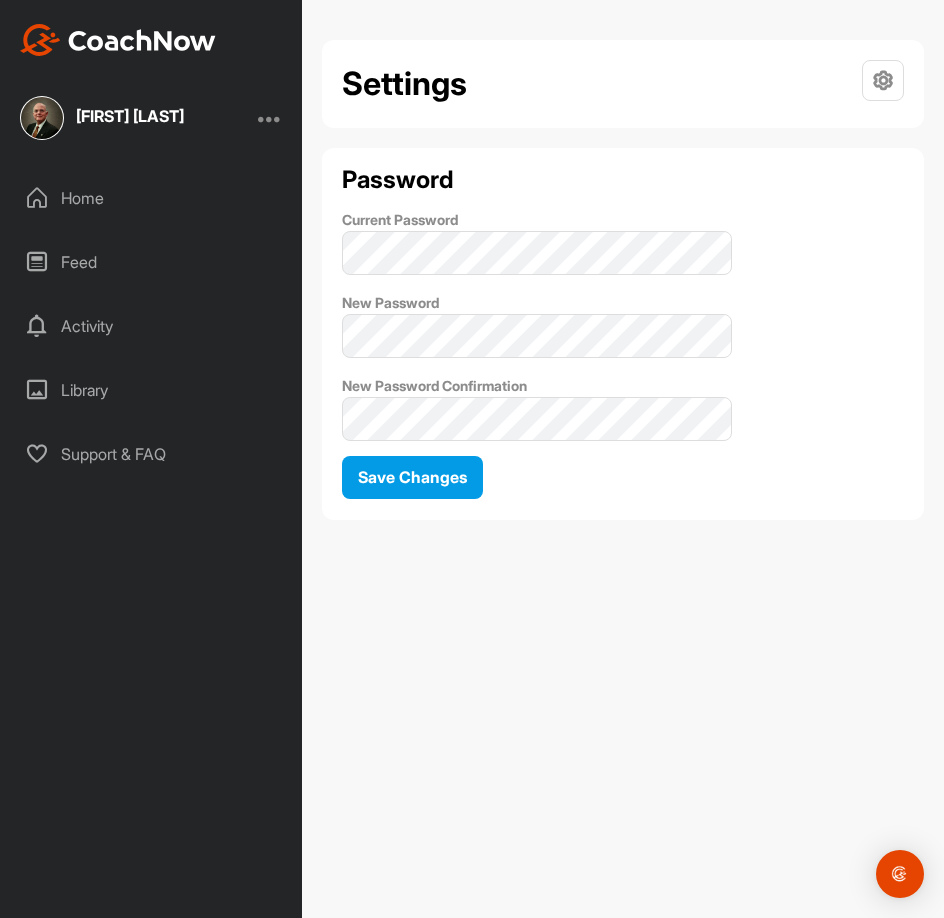 click at bounding box center (118, 40) 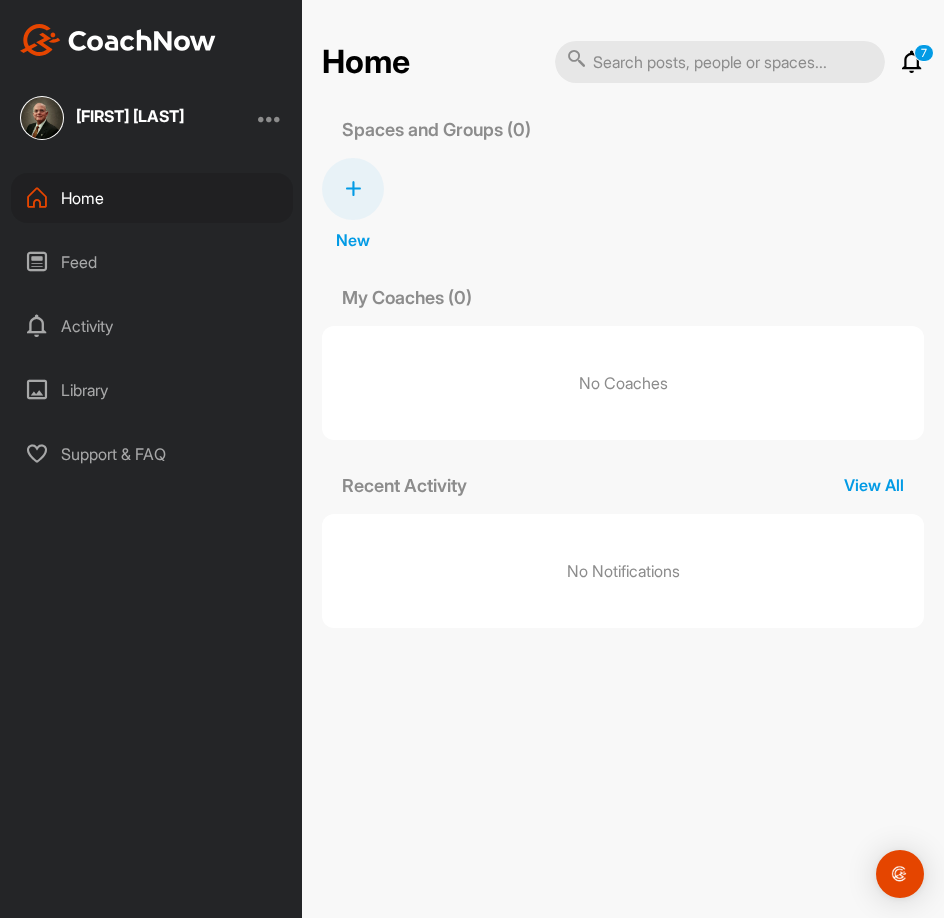 click on "[FIRST] [LAST]" at bounding box center [151, 118] 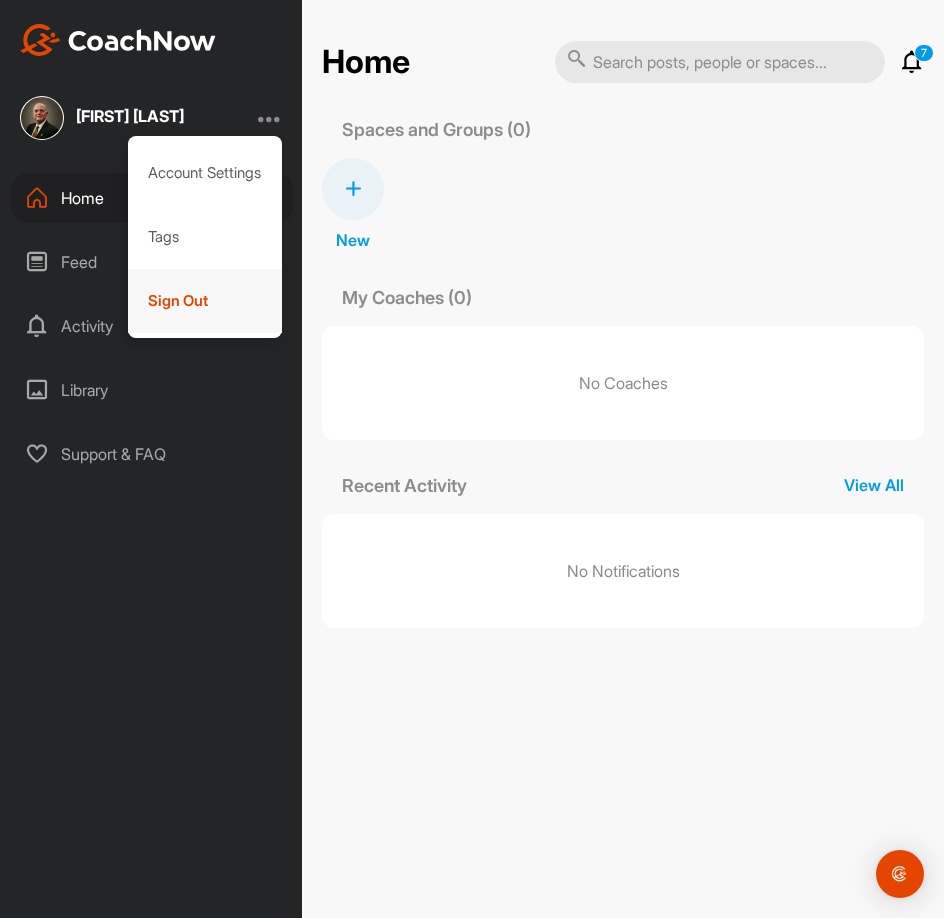 click on "Sign Out" at bounding box center (205, 301) 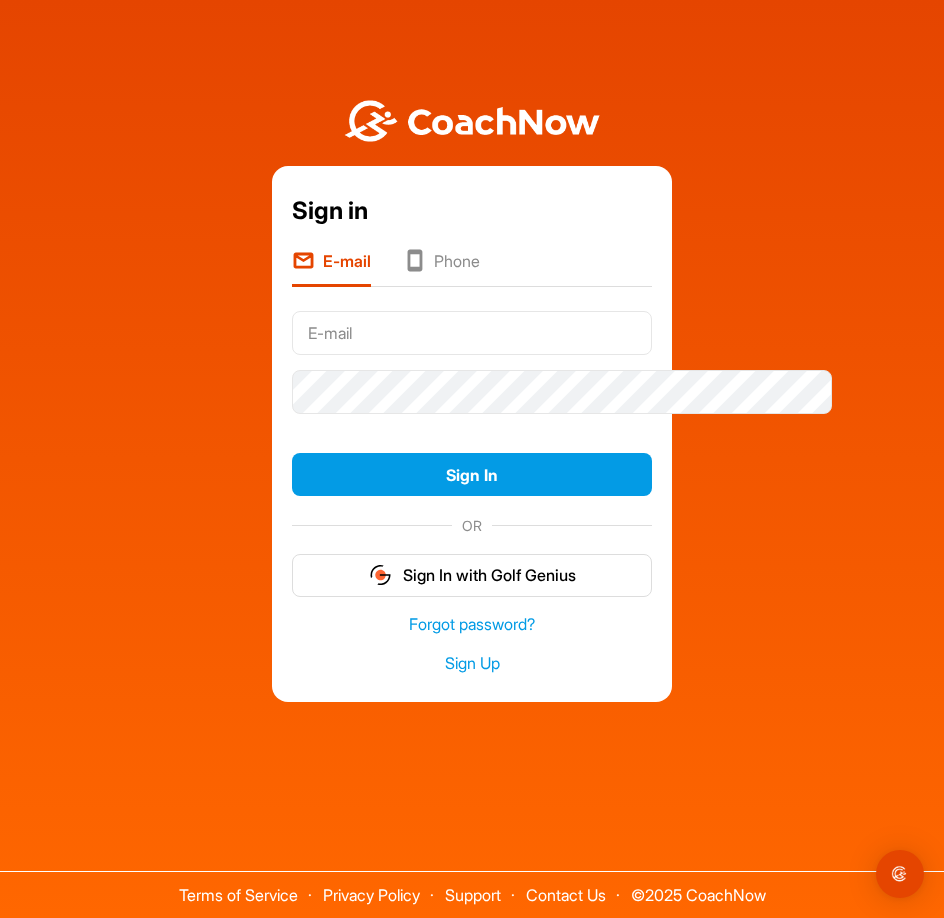type on "[NAME]@[EXAMPLE.COM]" 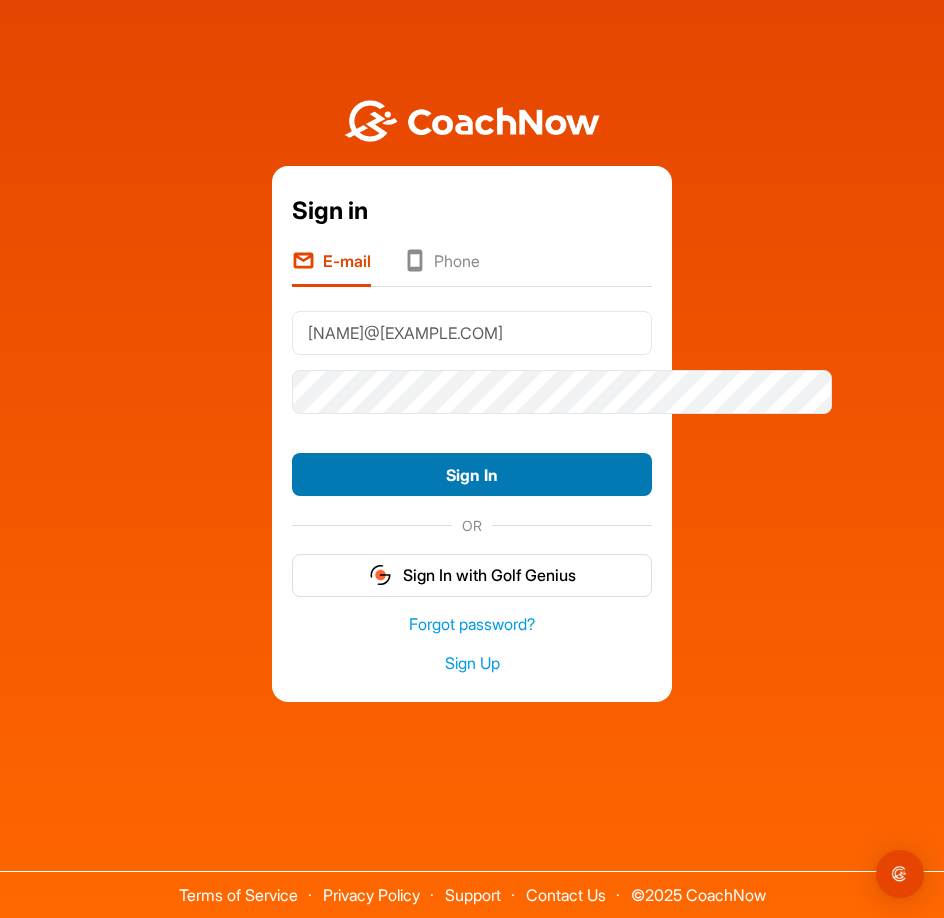 click on "Sign In" at bounding box center [472, 474] 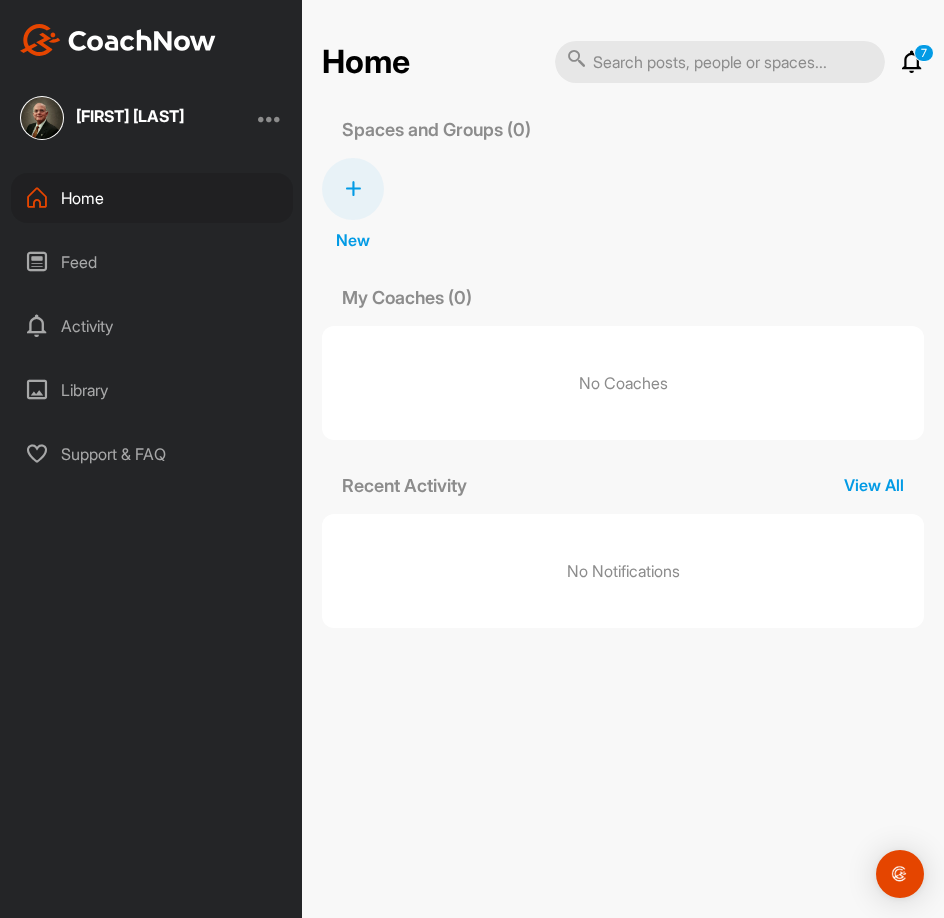scroll, scrollTop: 0, scrollLeft: 0, axis: both 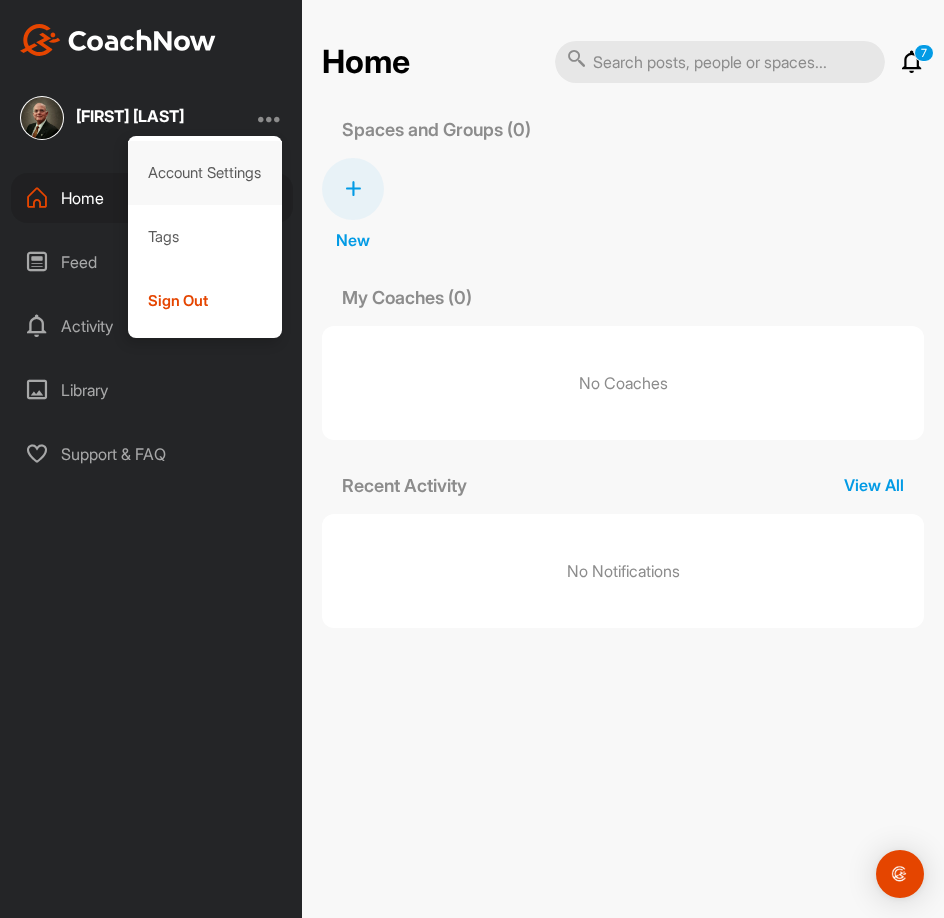 click on "Account Settings" at bounding box center [205, 173] 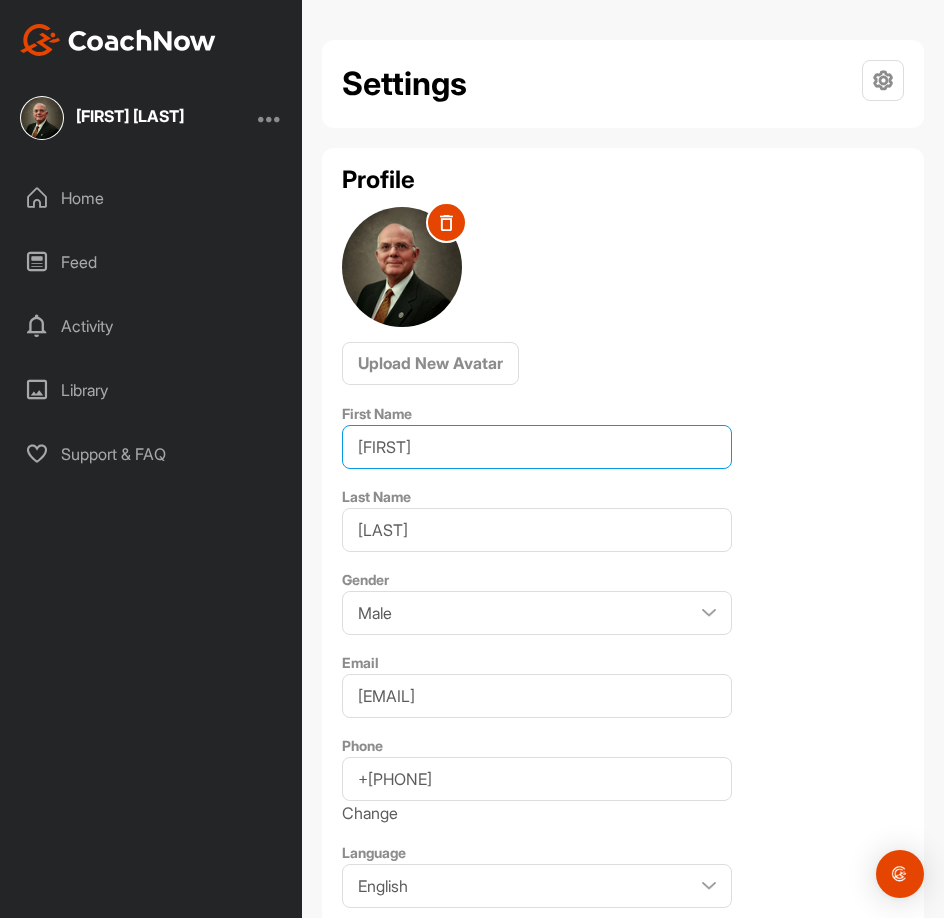 type on "Stephen" 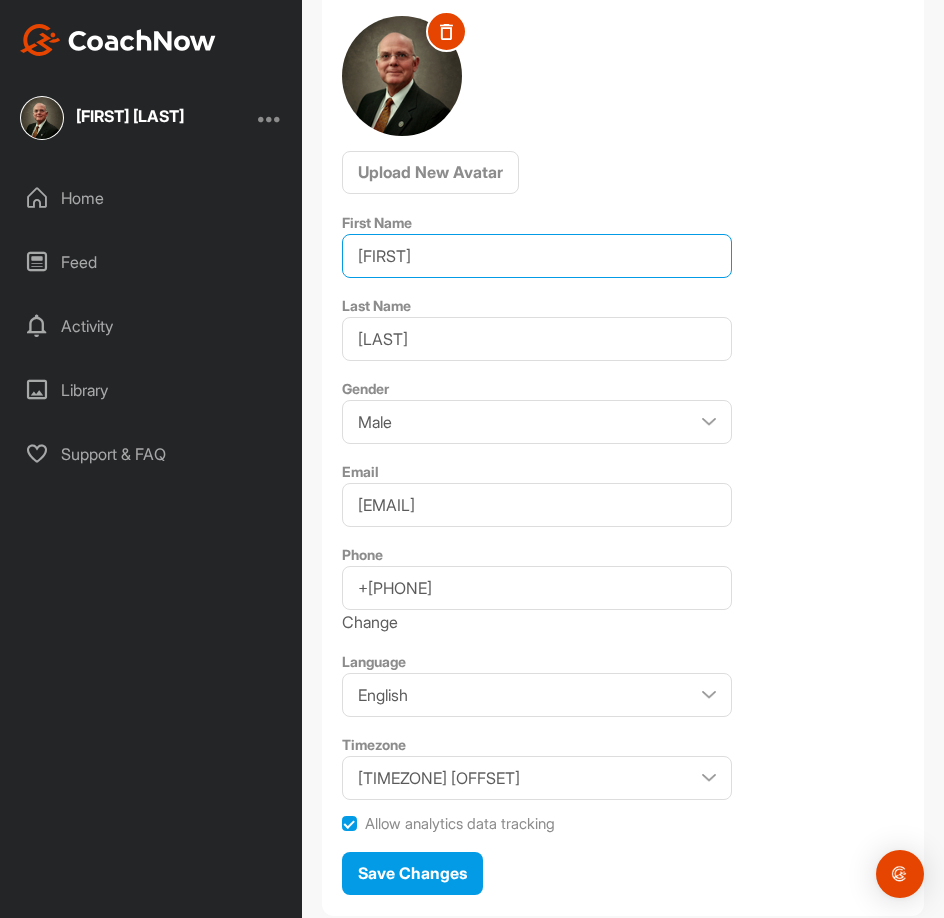 scroll, scrollTop: 0, scrollLeft: 0, axis: both 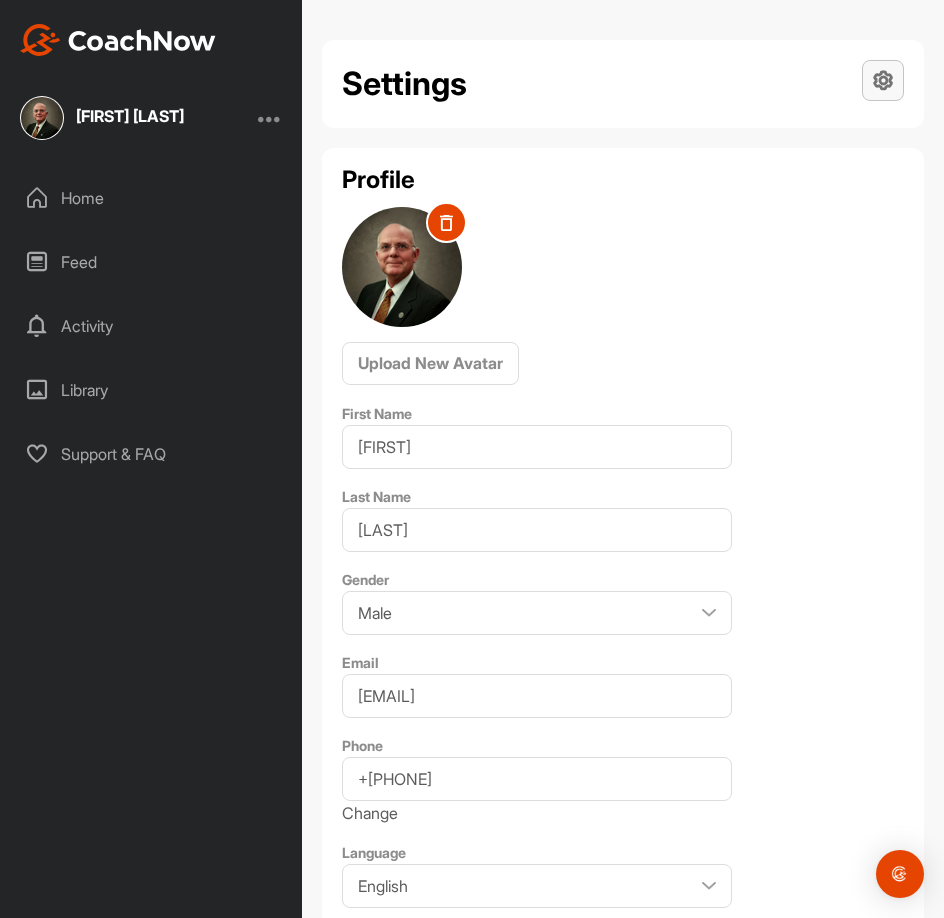 click at bounding box center [883, 80] 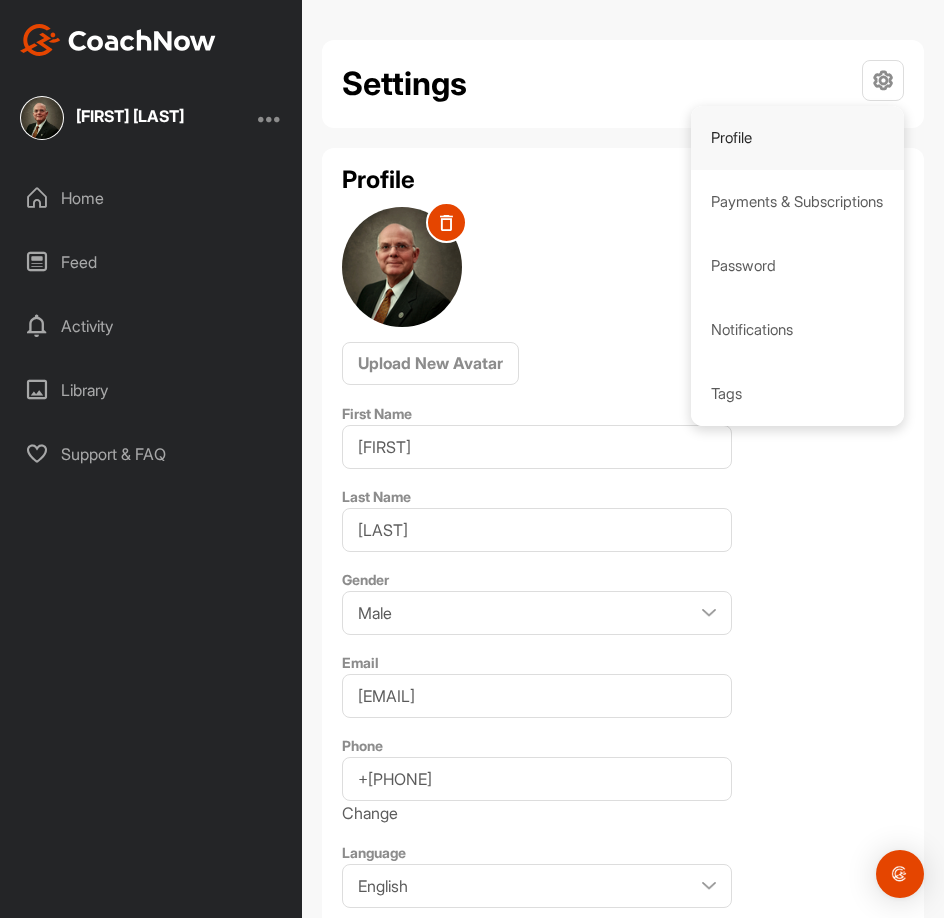 click on "Profile" at bounding box center (798, 138) 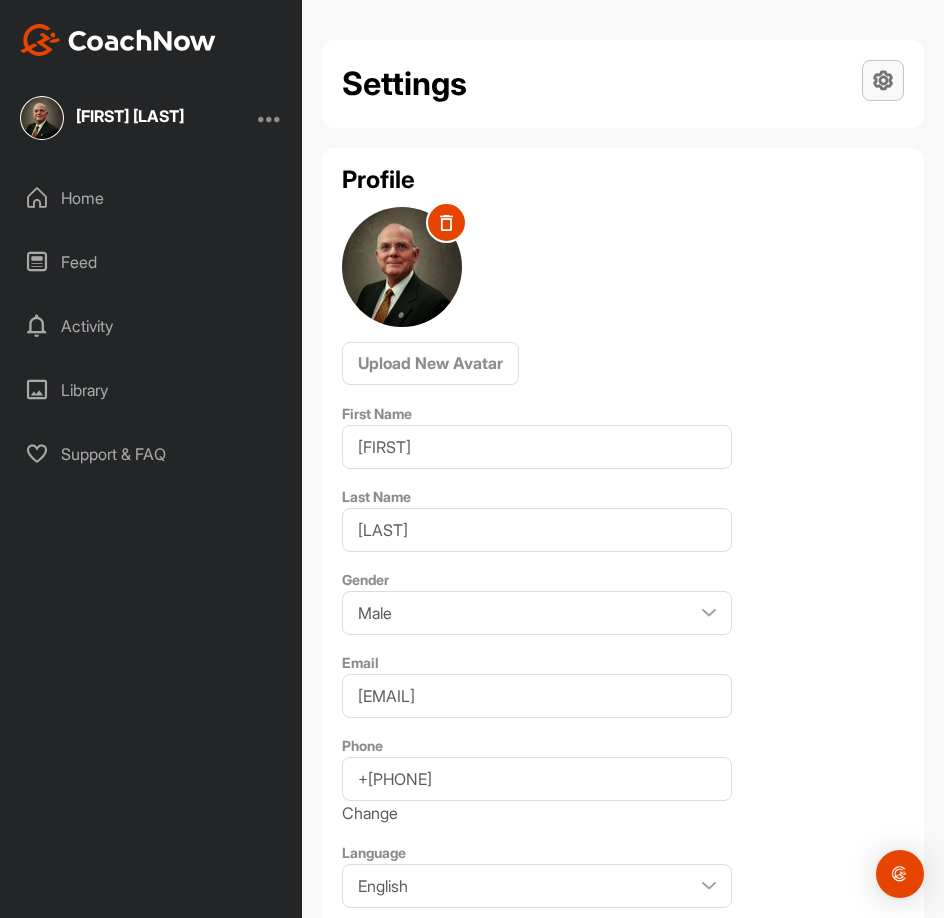 click at bounding box center [883, 80] 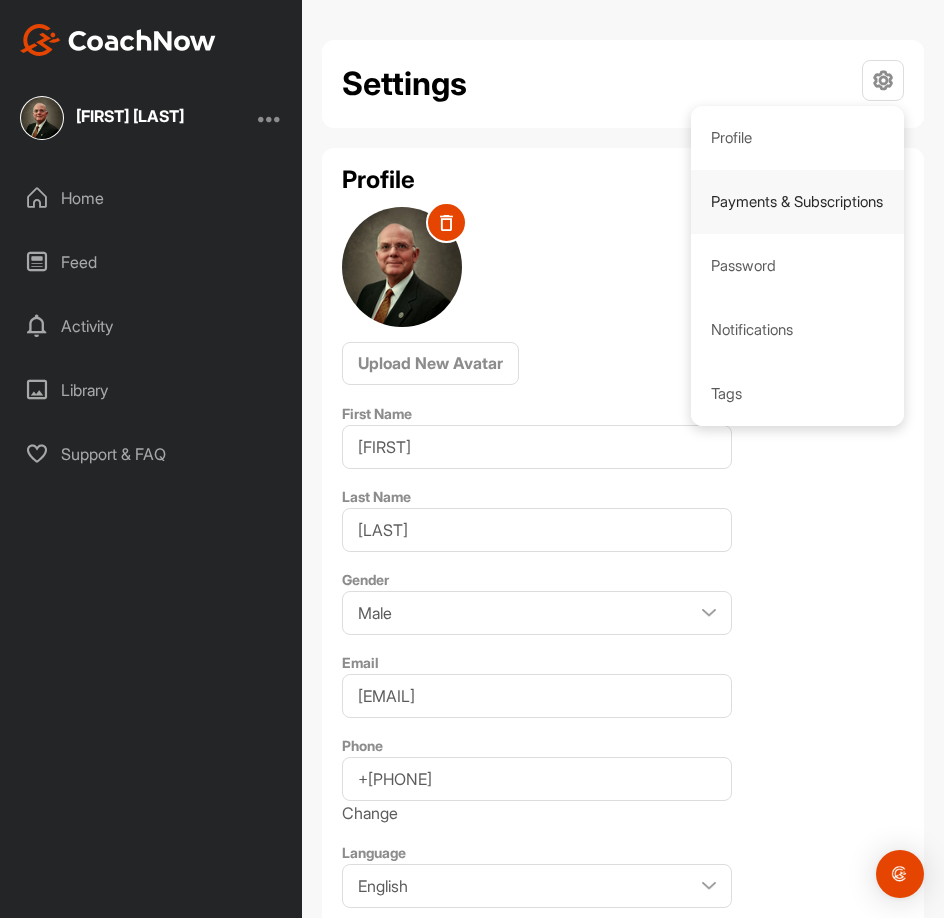 click on "Payments & Subscriptions" at bounding box center [798, 202] 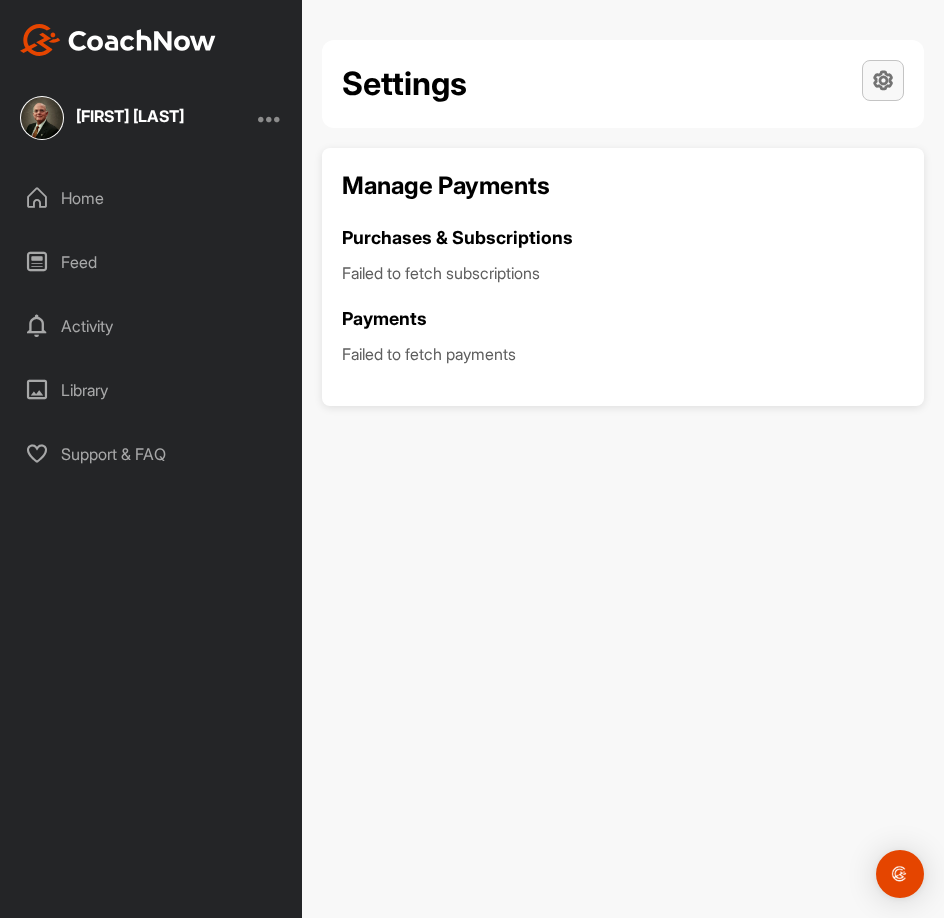 click at bounding box center [883, 80] 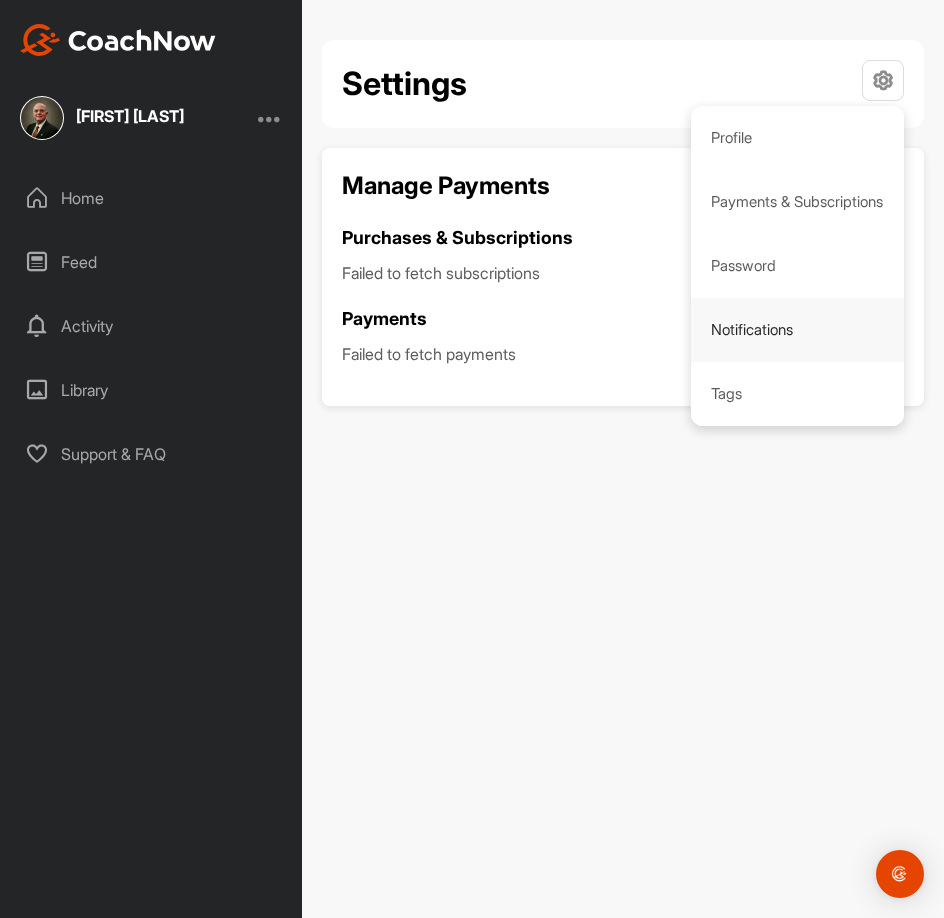 click on "Notifications" at bounding box center [798, 330] 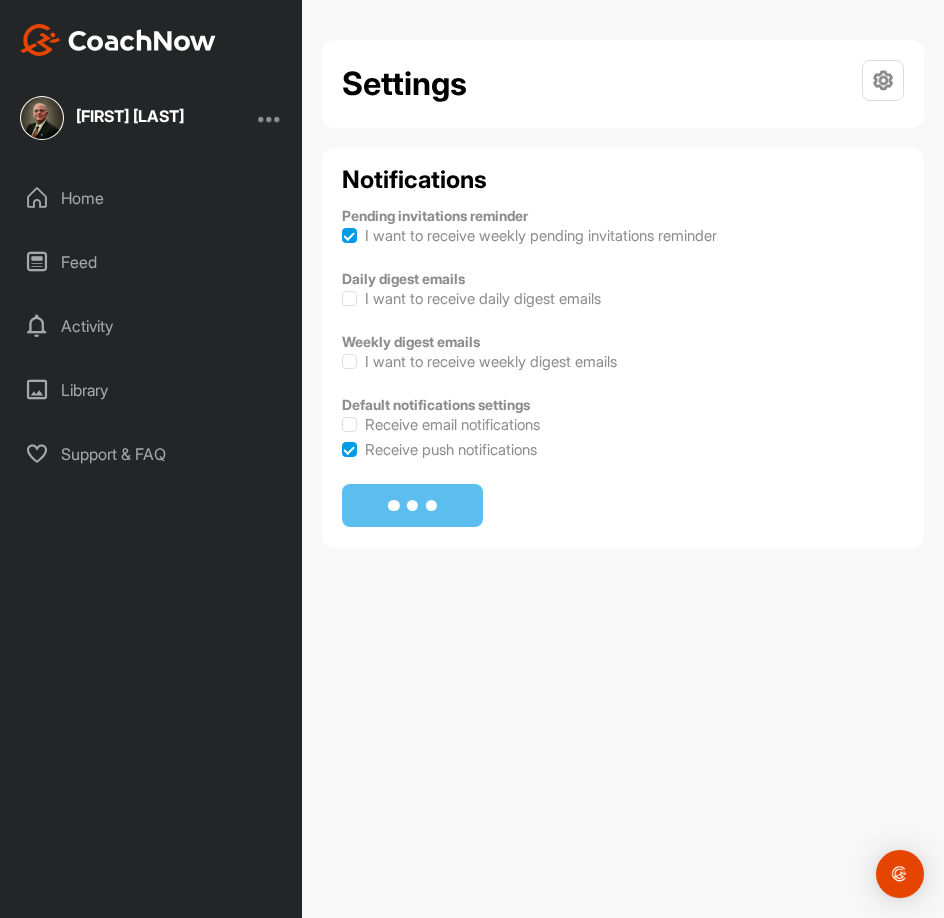 checkbox on "true" 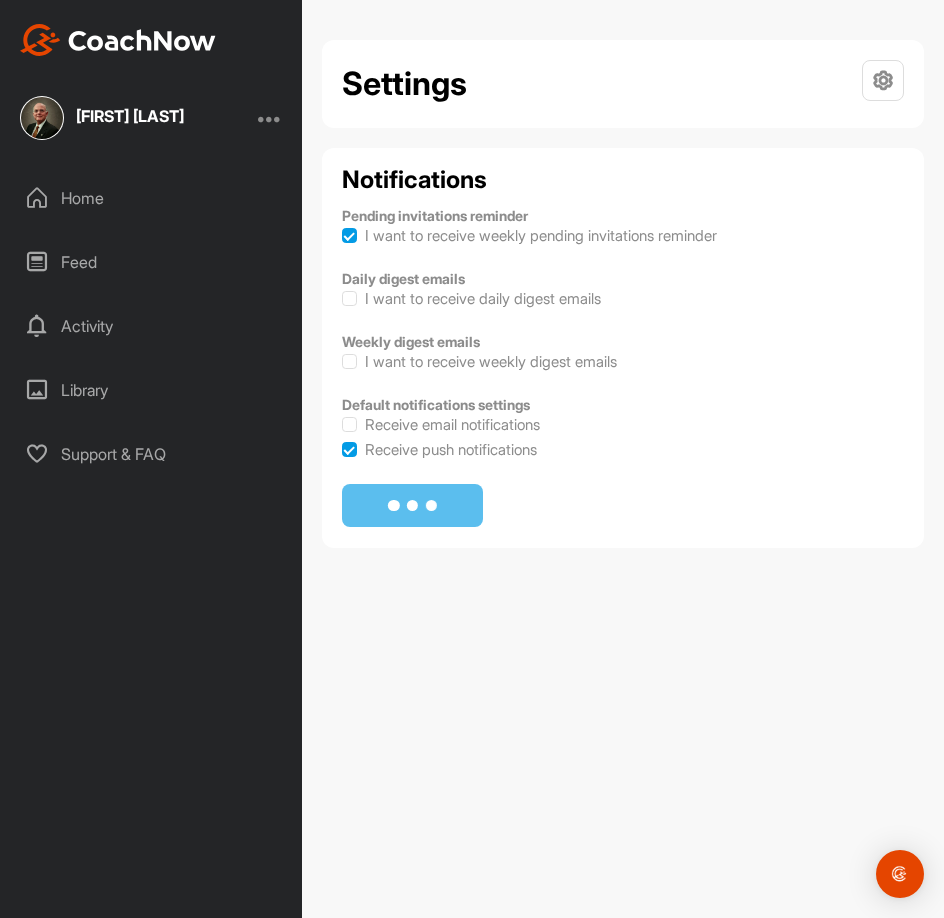 checkbox on "true" 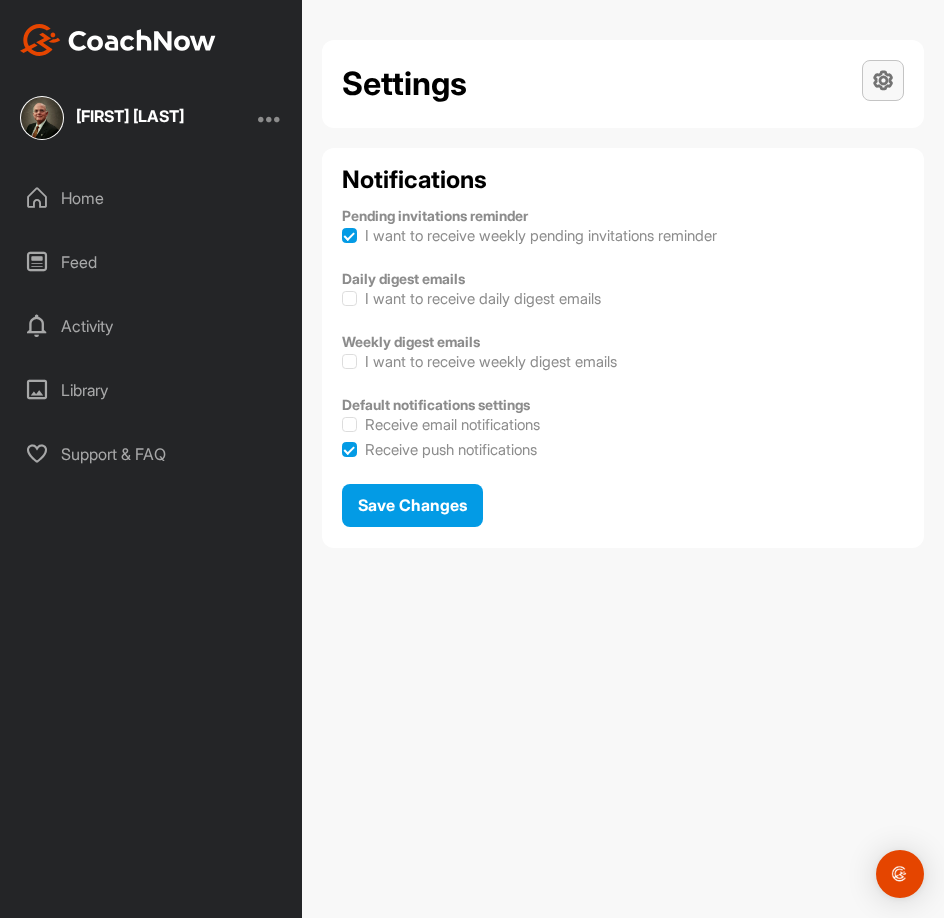 click at bounding box center (883, 80) 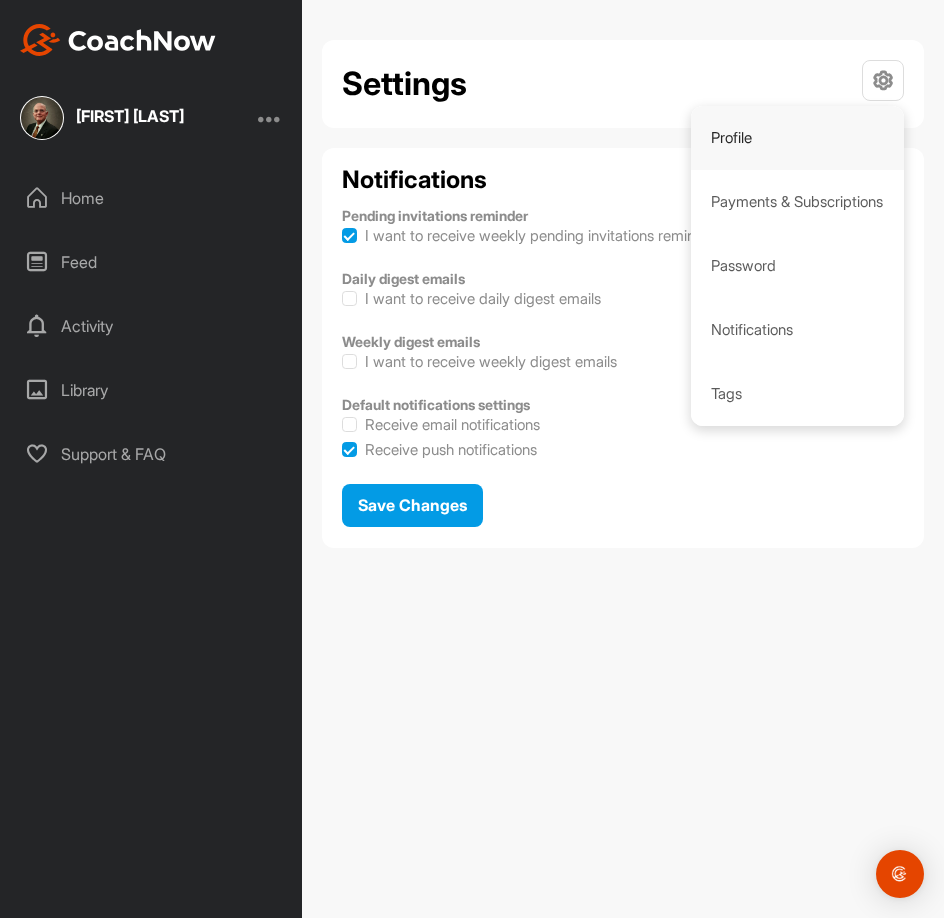 click on "Profile" at bounding box center (798, 138) 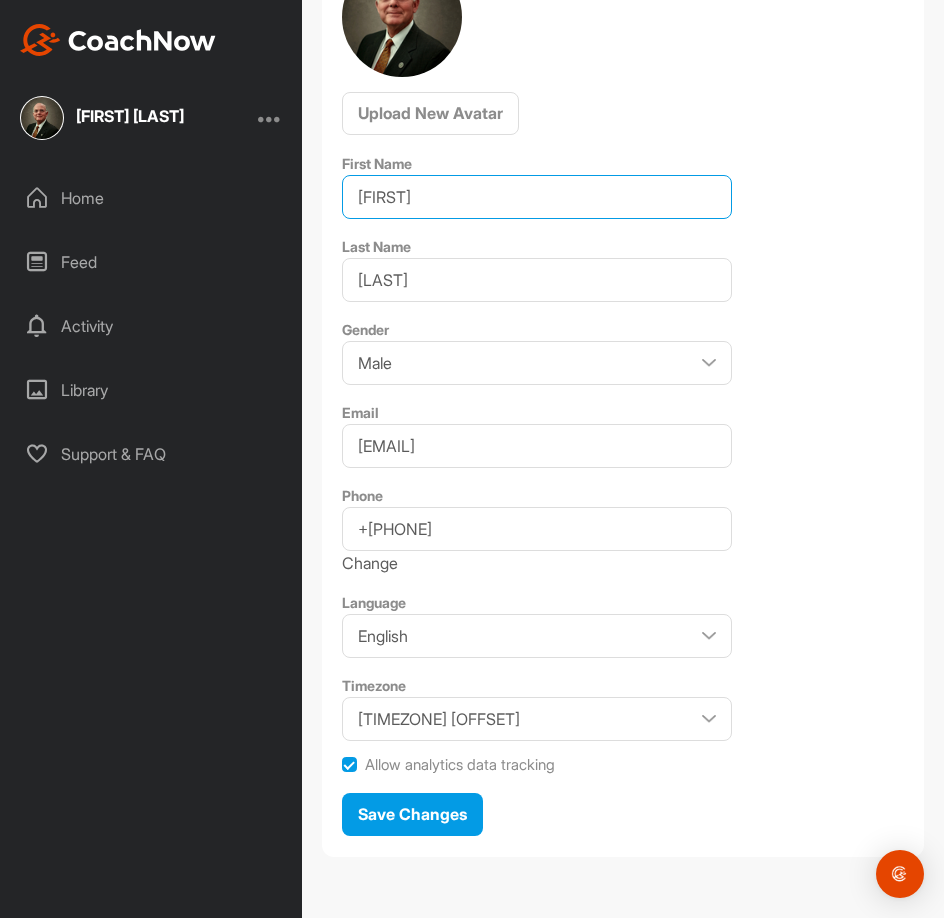 type on "[NAME]" 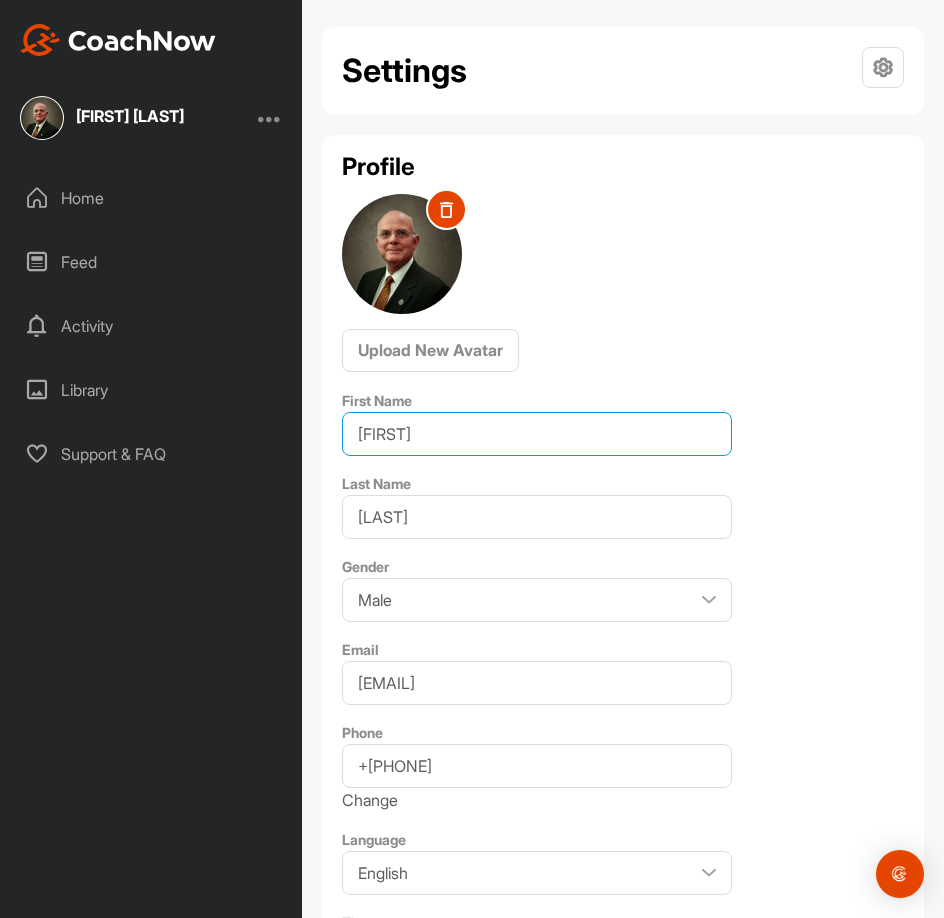 scroll, scrollTop: 0, scrollLeft: 0, axis: both 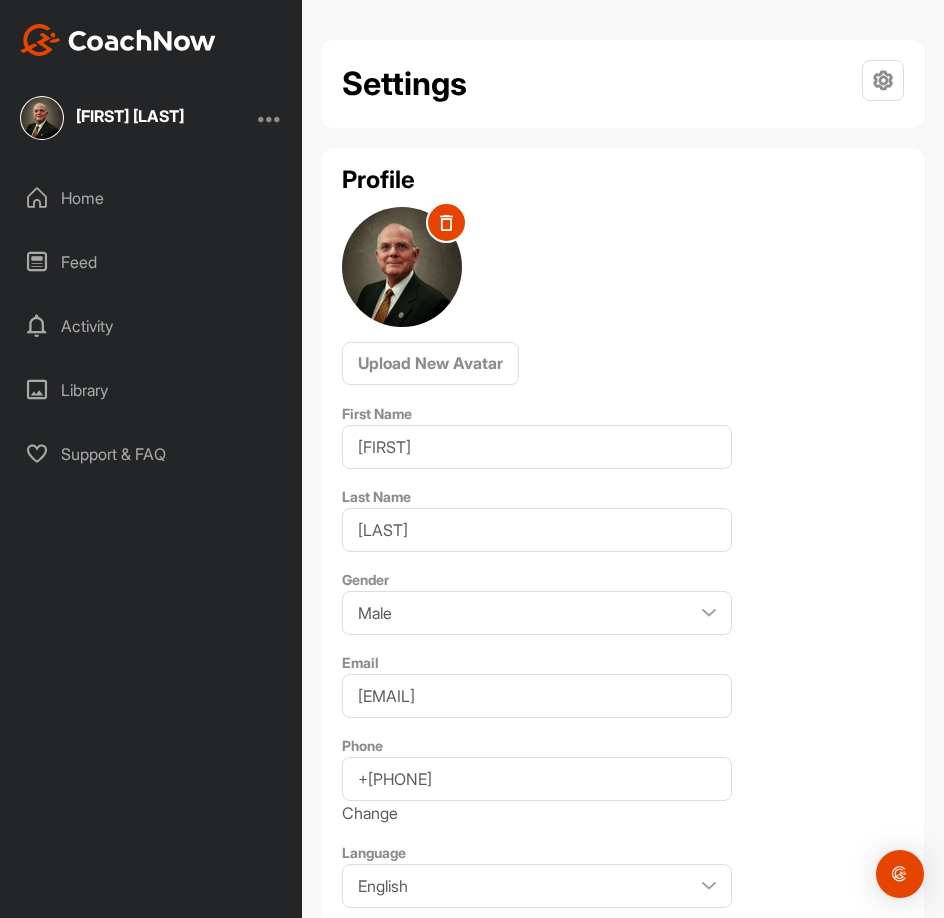 click on "Home" at bounding box center (152, 198) 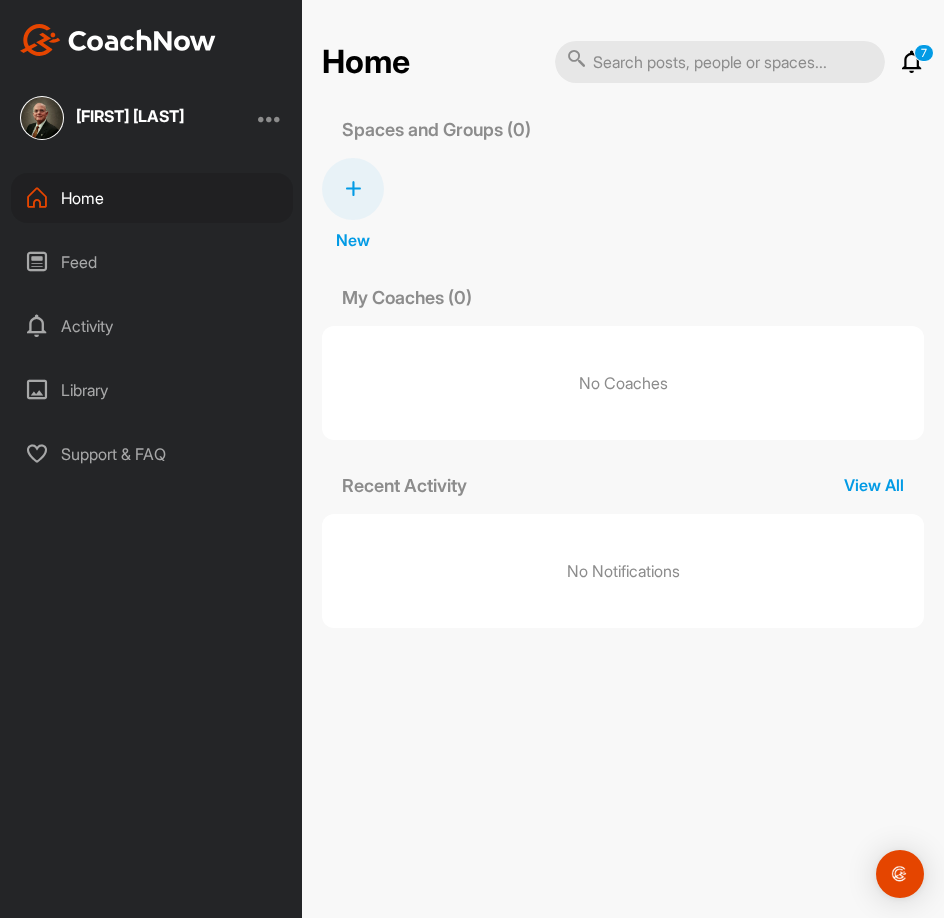 click on "Support & FAQ" at bounding box center [152, 454] 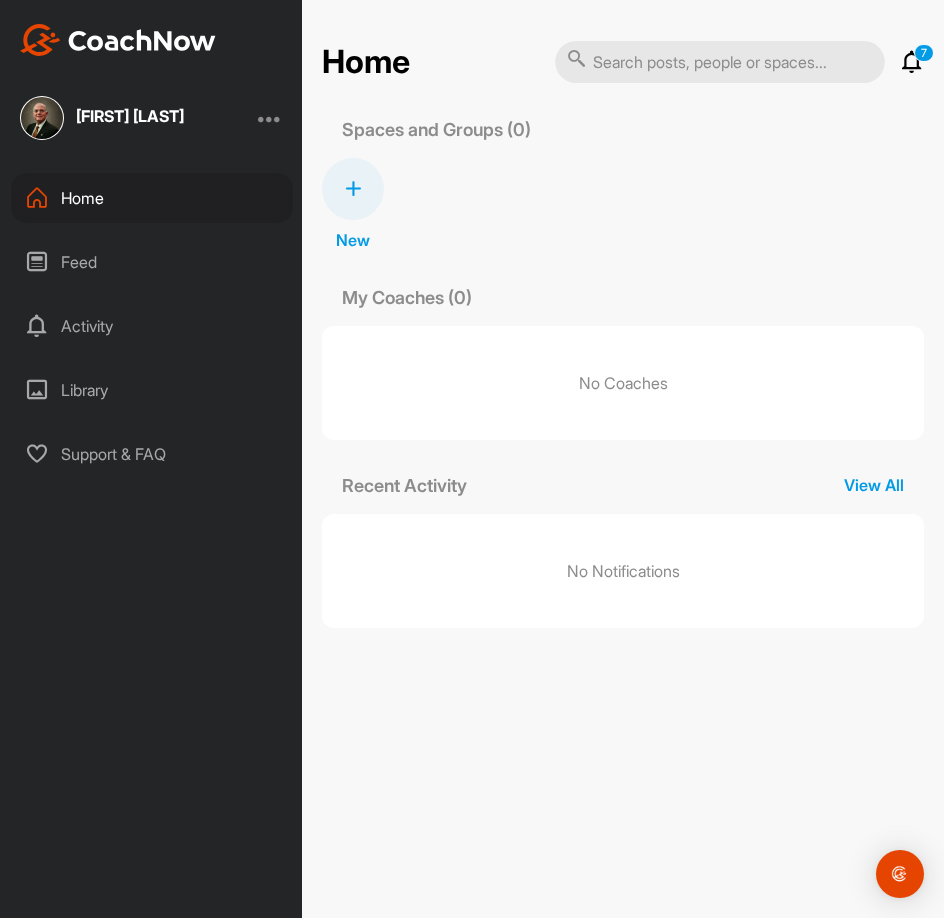 click at bounding box center [118, 40] 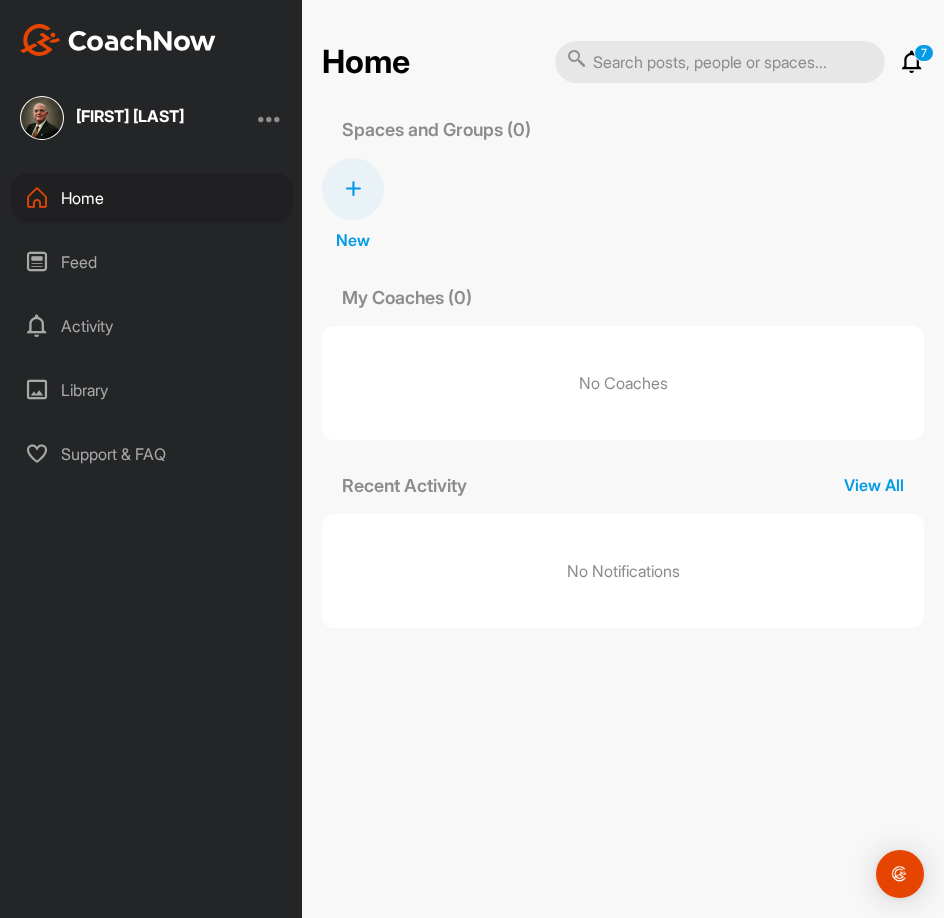 click on "Feed" at bounding box center (152, 262) 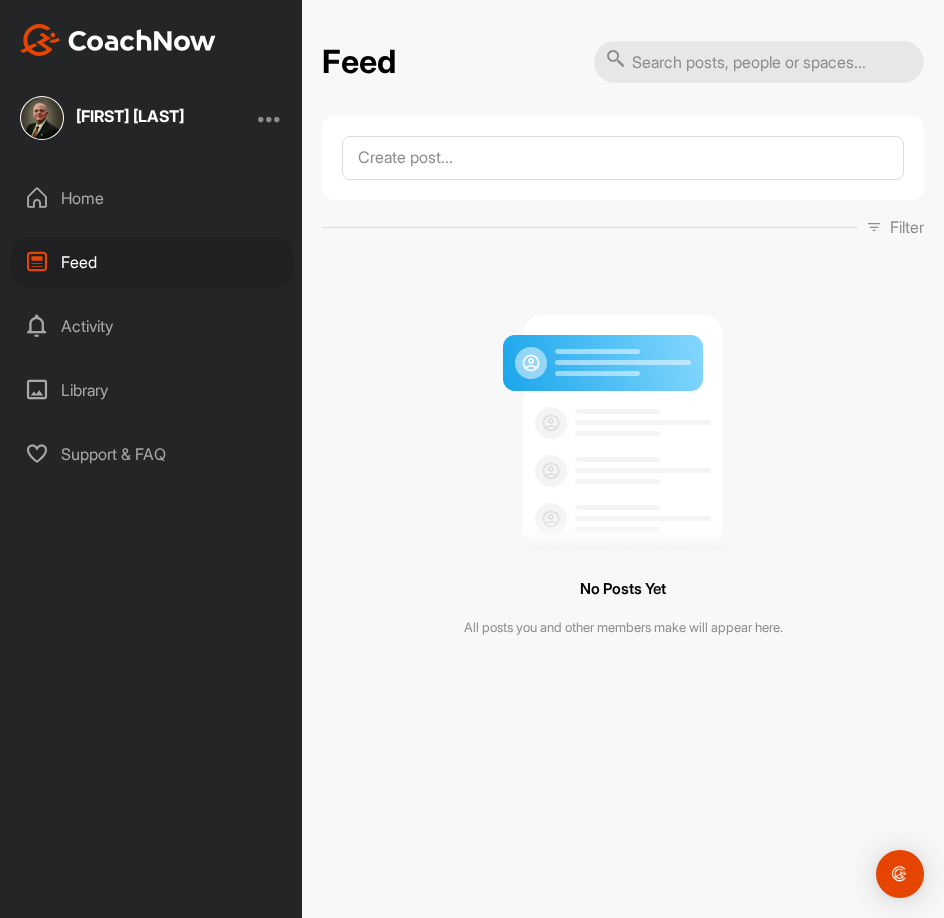 click on "Support & FAQ" at bounding box center [152, 454] 